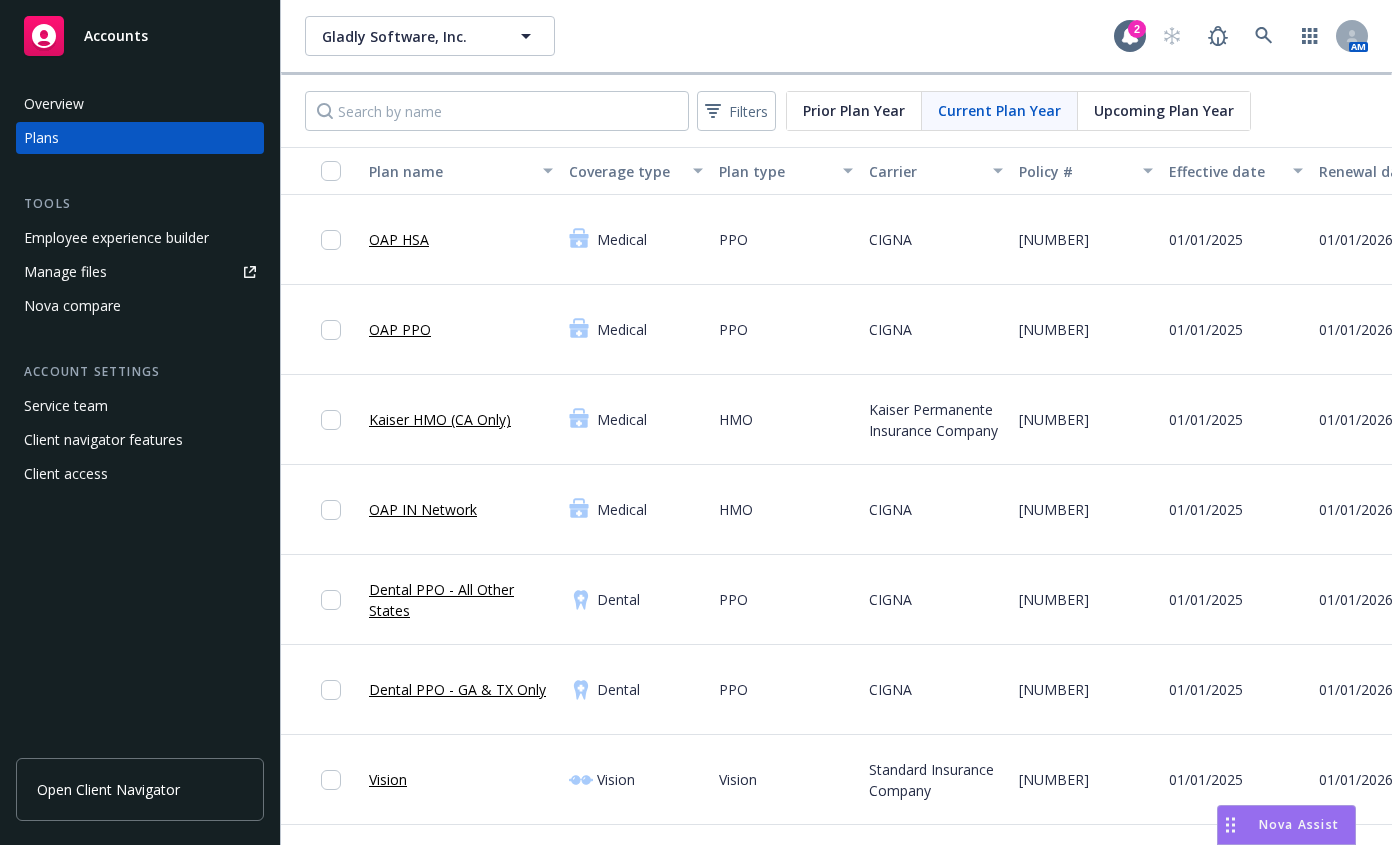 scroll, scrollTop: 0, scrollLeft: 0, axis: both 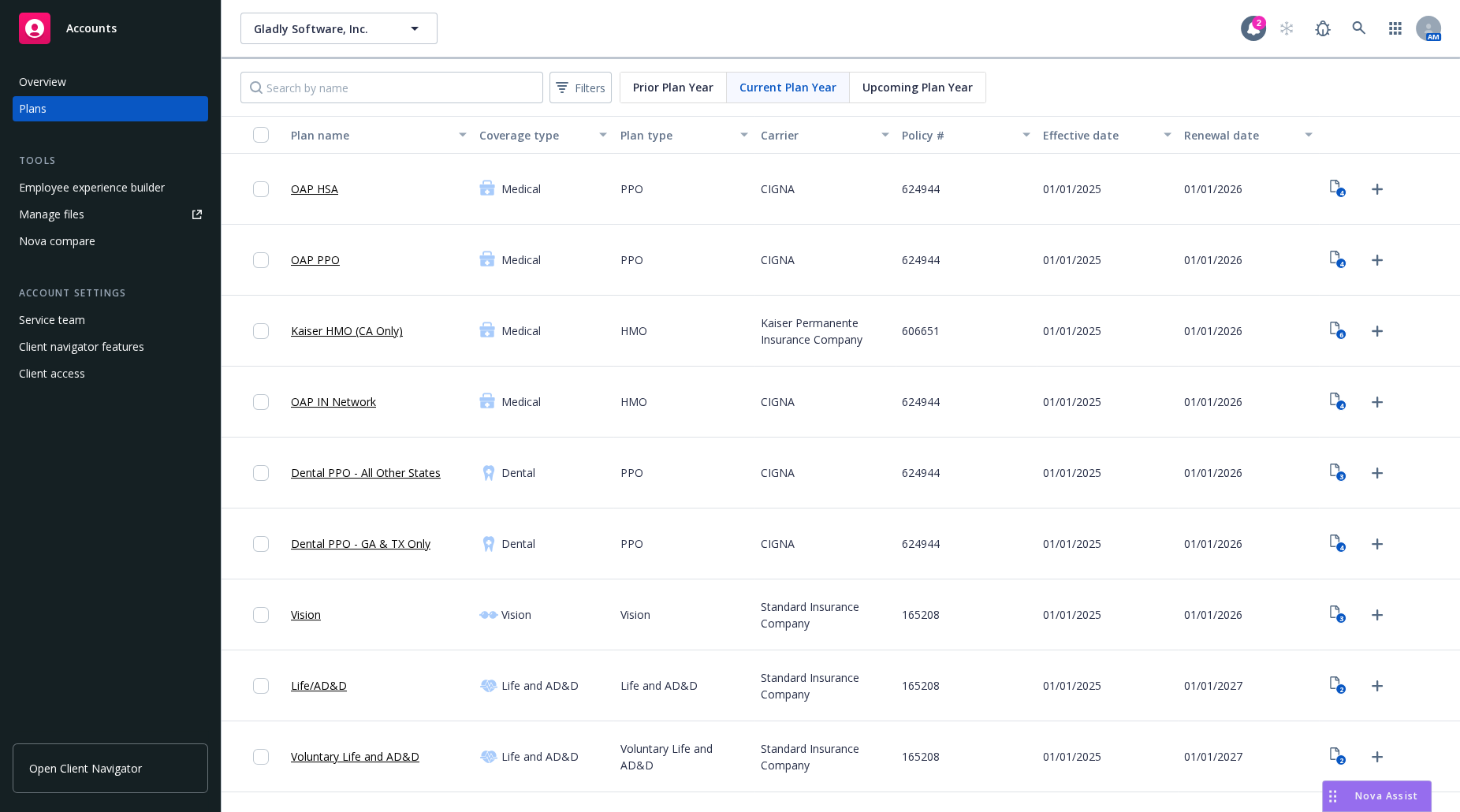 click on "Manage files" at bounding box center (110, 214) 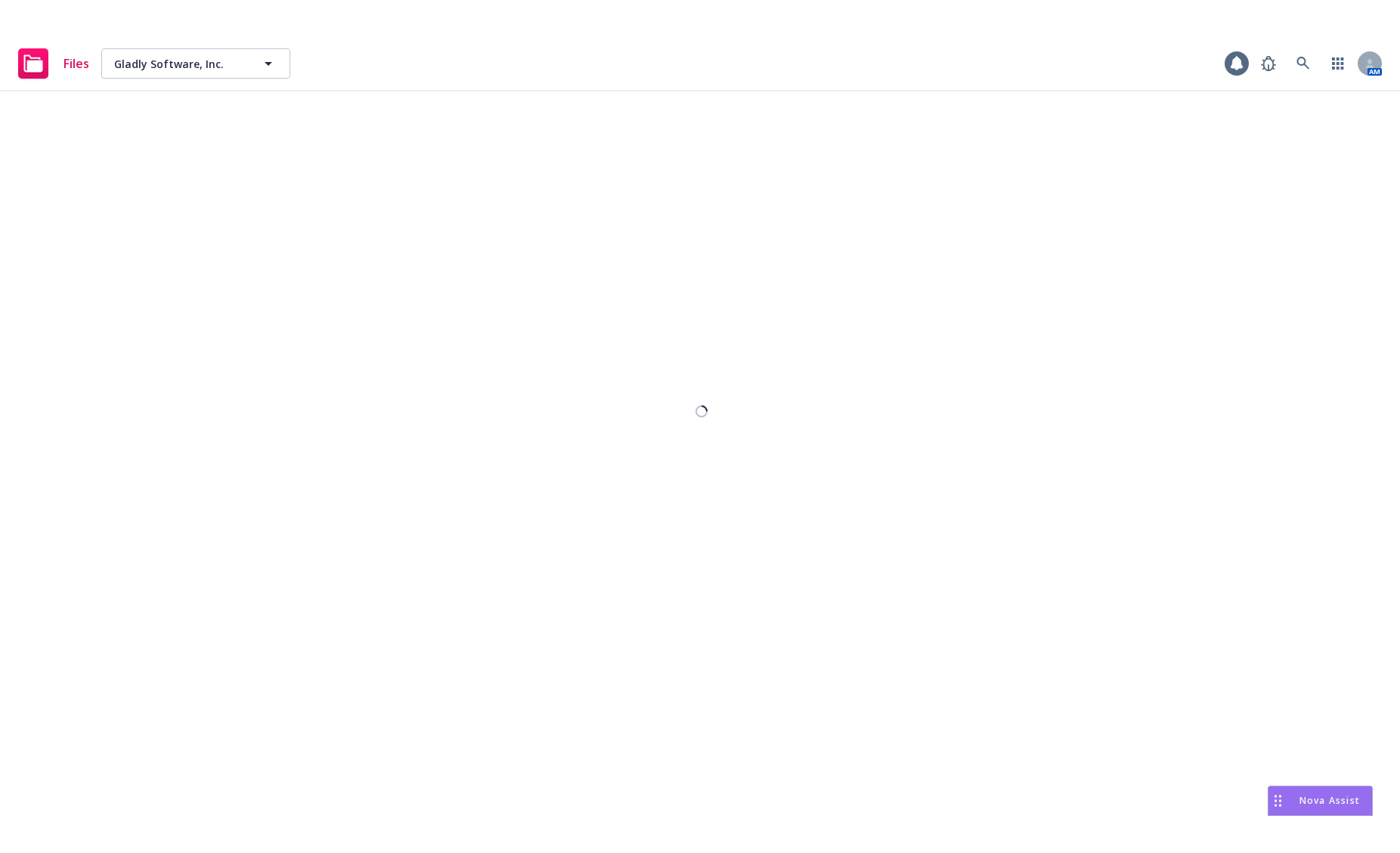scroll, scrollTop: 0, scrollLeft: 0, axis: both 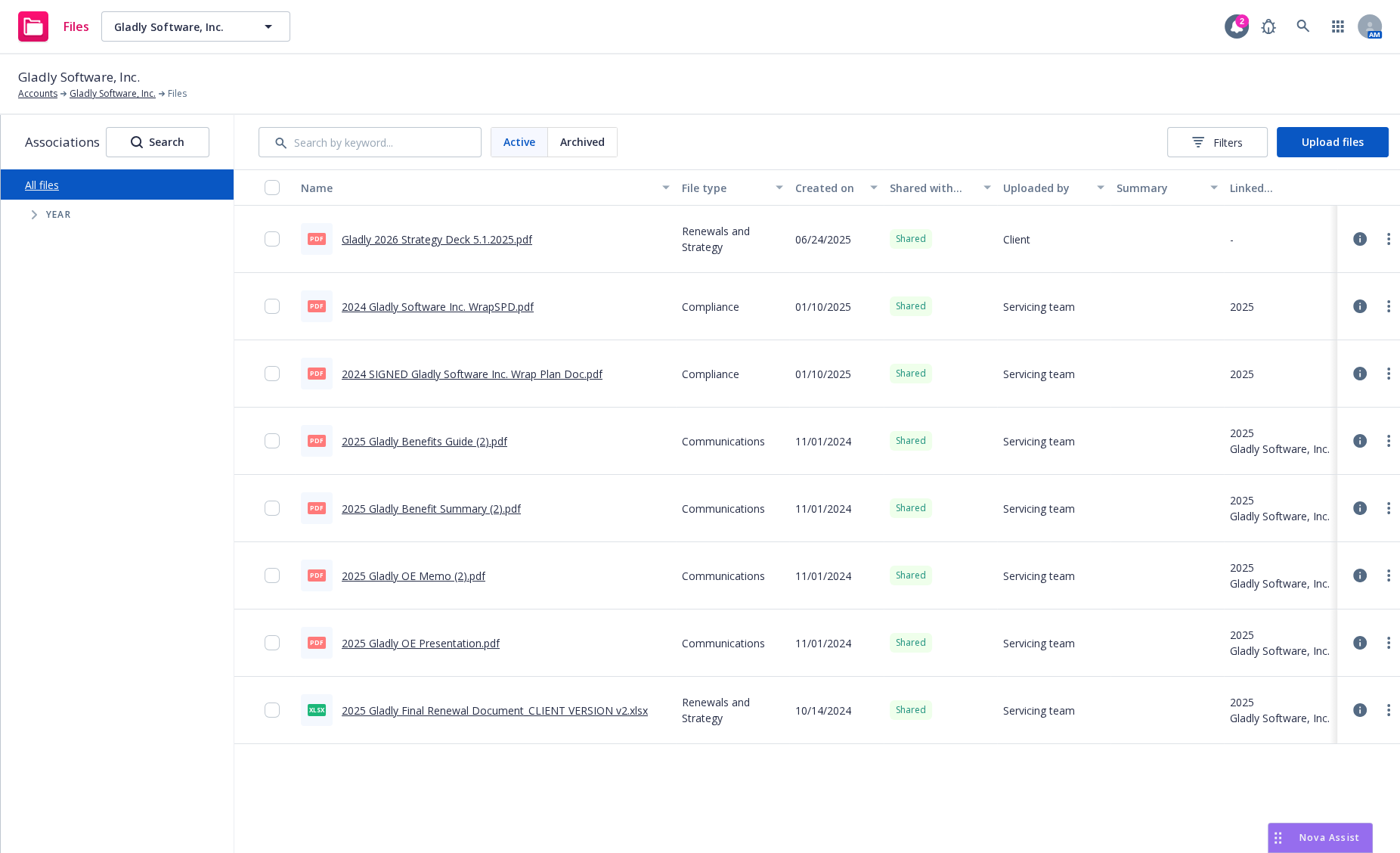 click on "2025 Gladly Final Renewal Document_CLIENT VERSION v2.xlsx" at bounding box center (494, 710) 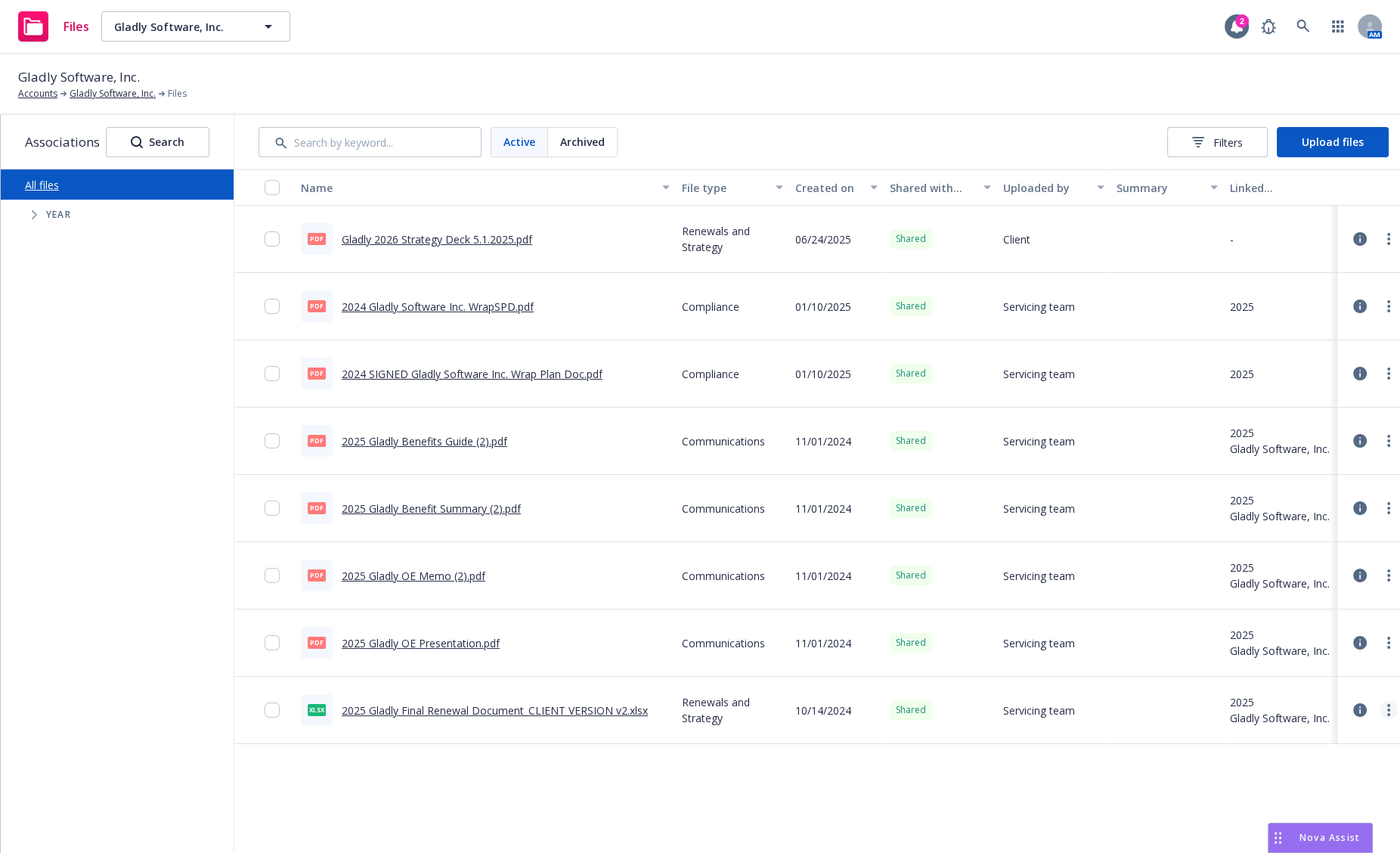 click at bounding box center [1389, 710] 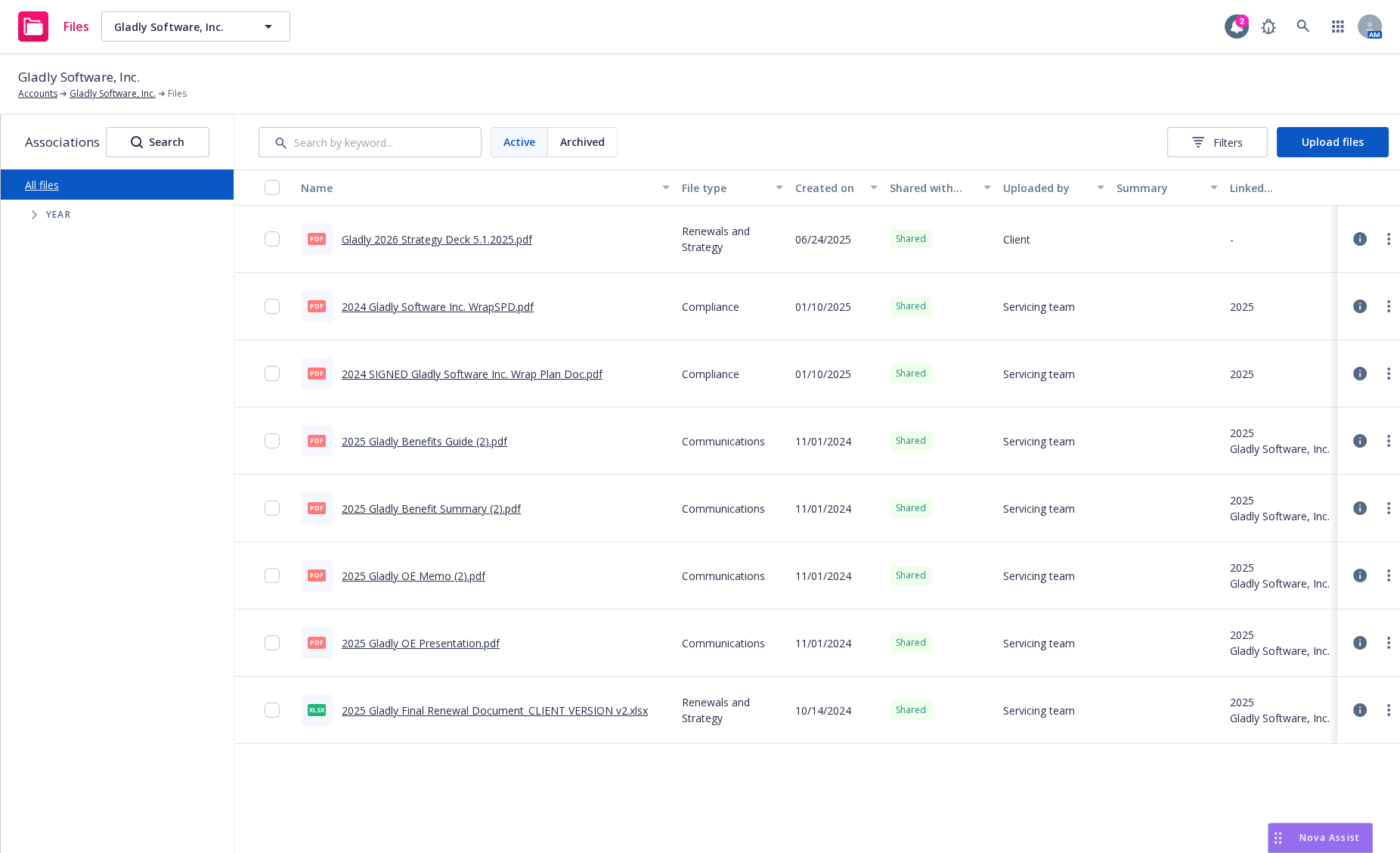 click on "Active Archived Filters Upload files" at bounding box center [823, 142] 